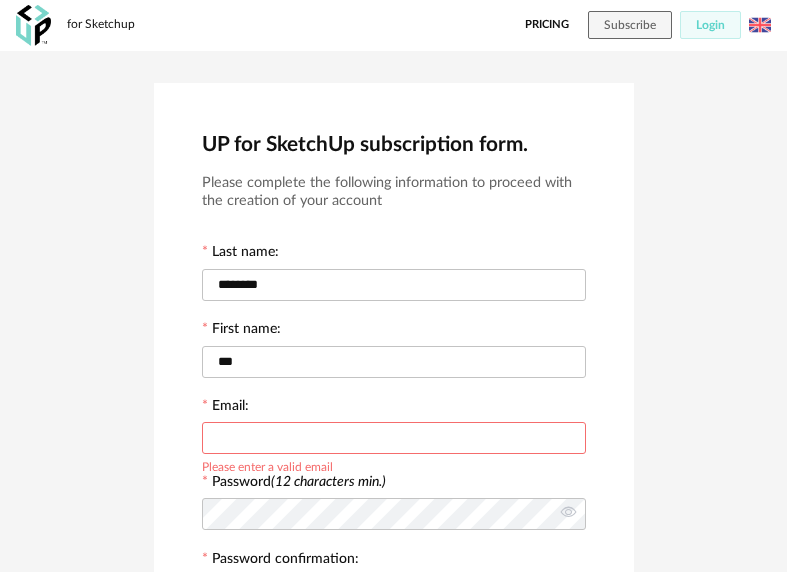 scroll, scrollTop: 432, scrollLeft: 0, axis: vertical 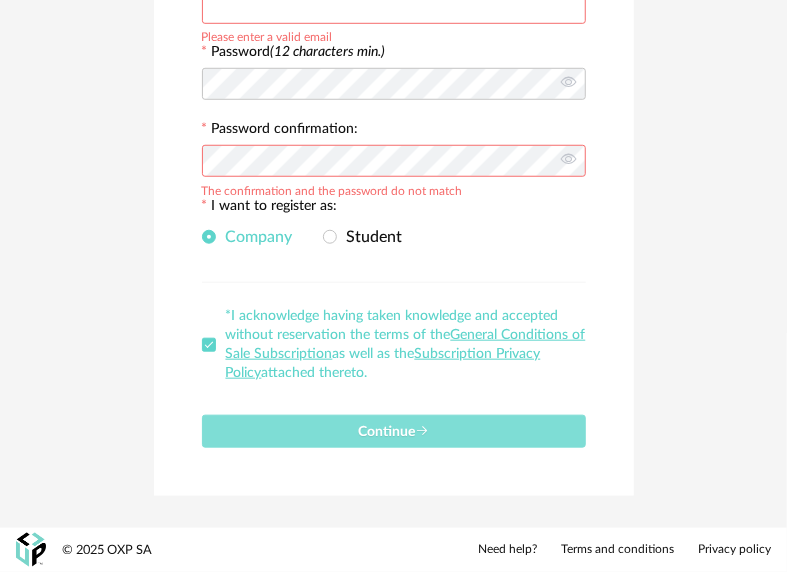 click on "Continue" at bounding box center [393, 432] 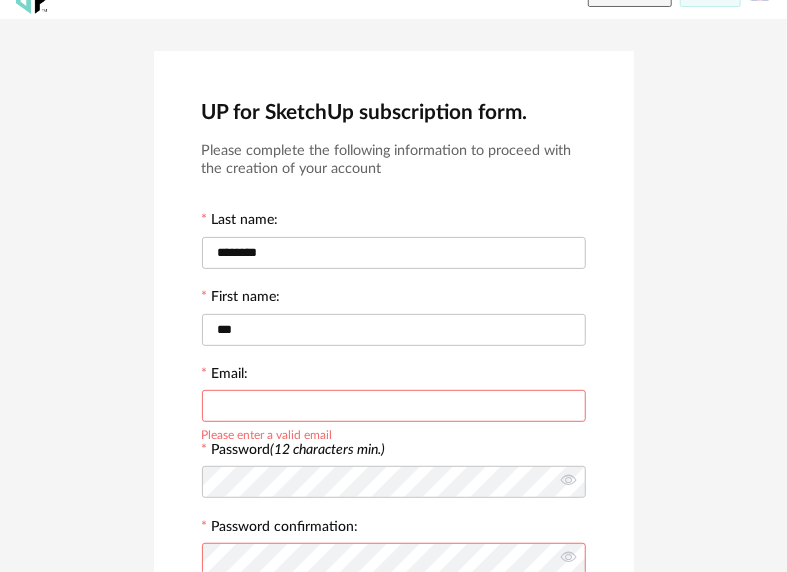 scroll, scrollTop: 432, scrollLeft: 0, axis: vertical 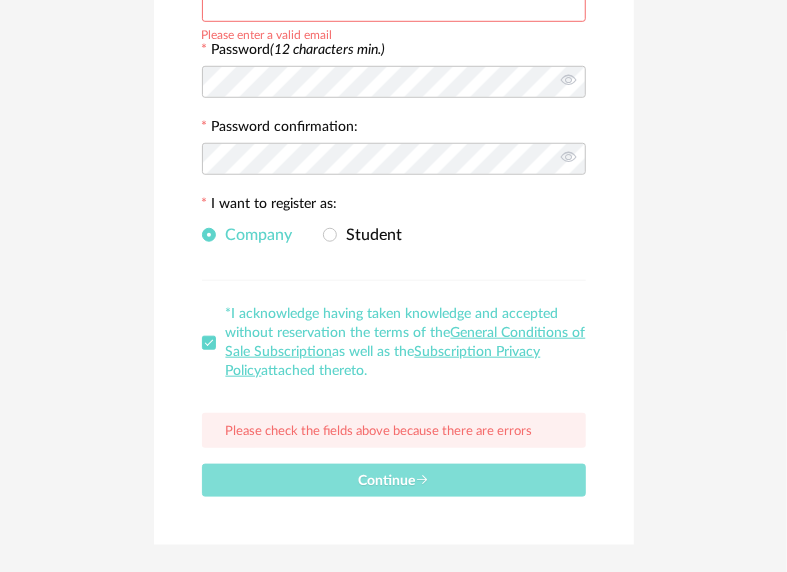 click on "Continue" at bounding box center (394, 480) 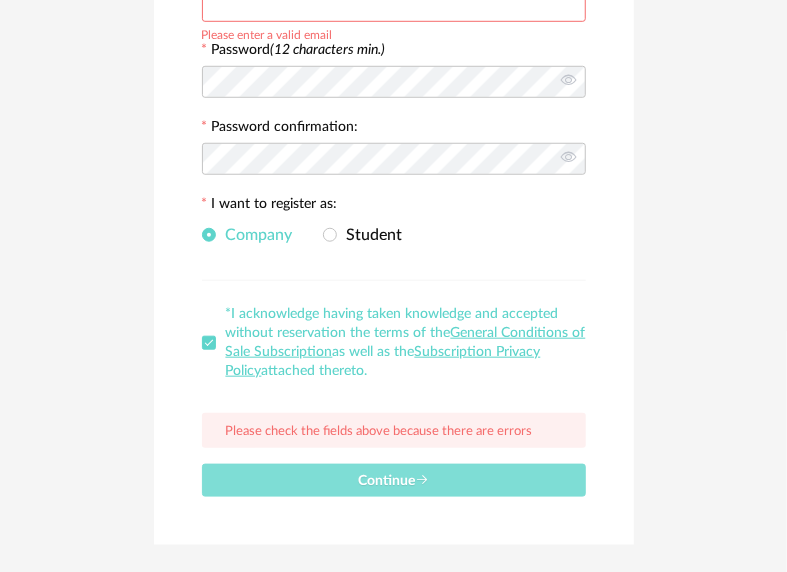 click on "Continue" at bounding box center [393, 481] 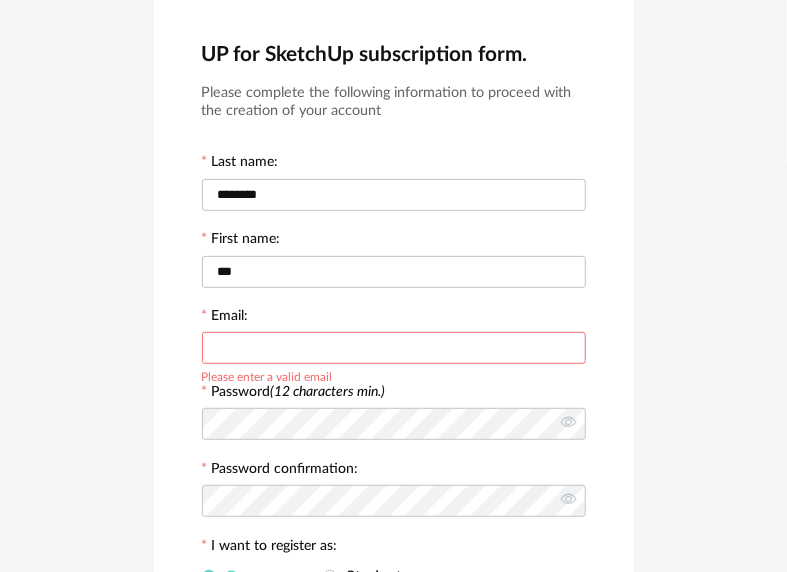 scroll, scrollTop: 0, scrollLeft: 0, axis: both 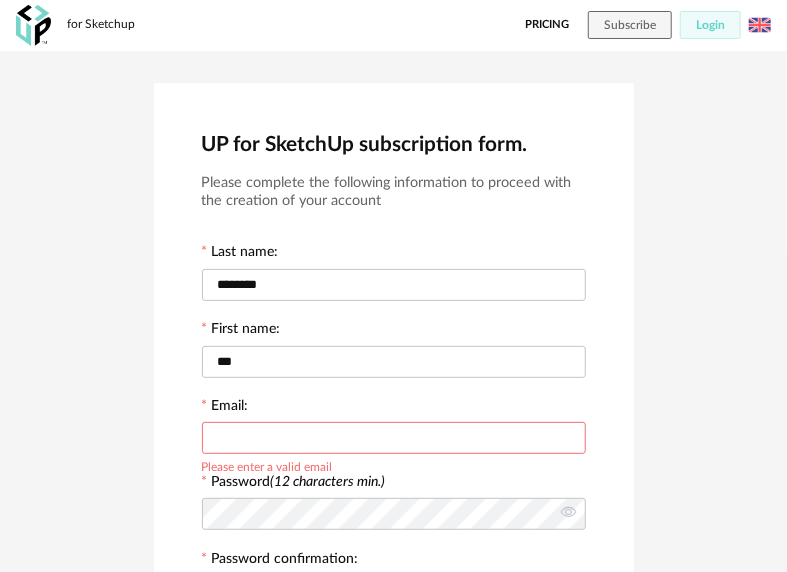 click at bounding box center [394, 438] 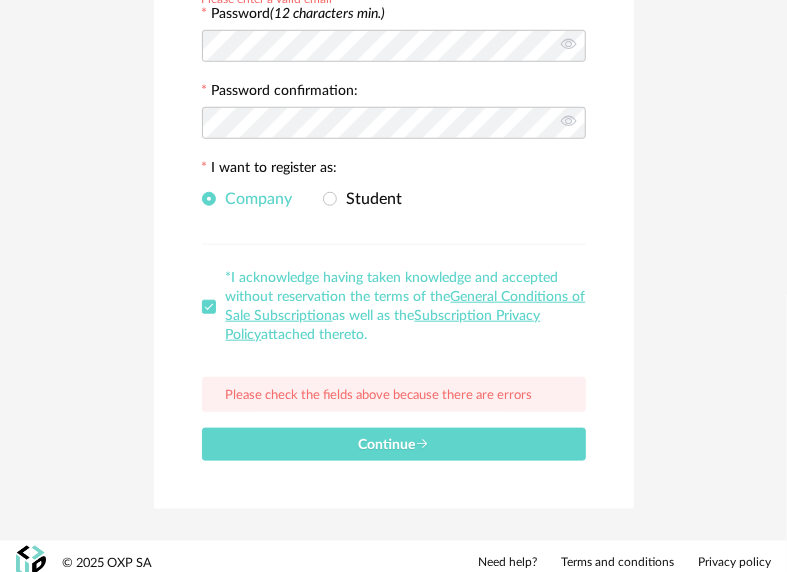 scroll, scrollTop: 483, scrollLeft: 0, axis: vertical 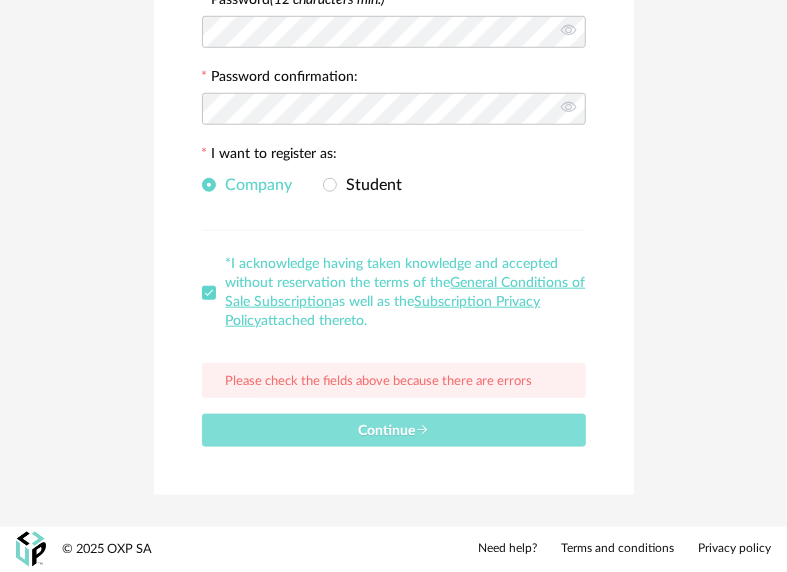 click on "Continue" at bounding box center [393, 431] 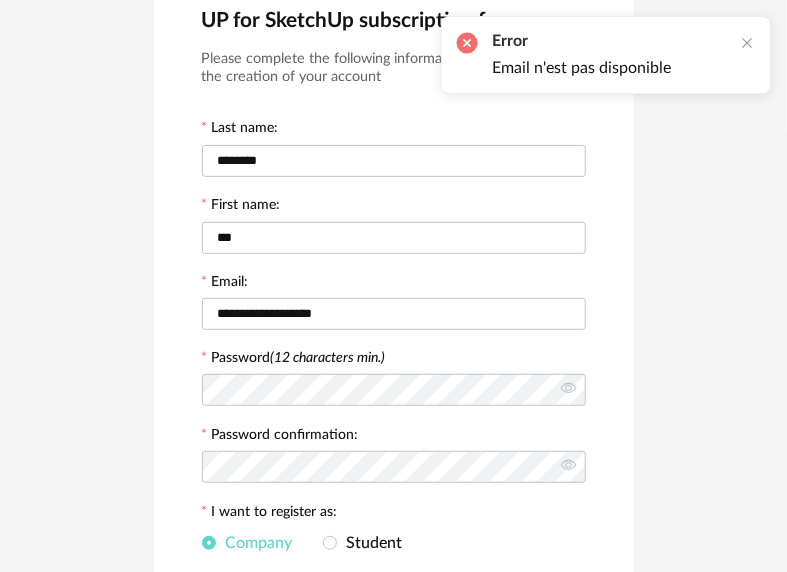 scroll, scrollTop: 32, scrollLeft: 0, axis: vertical 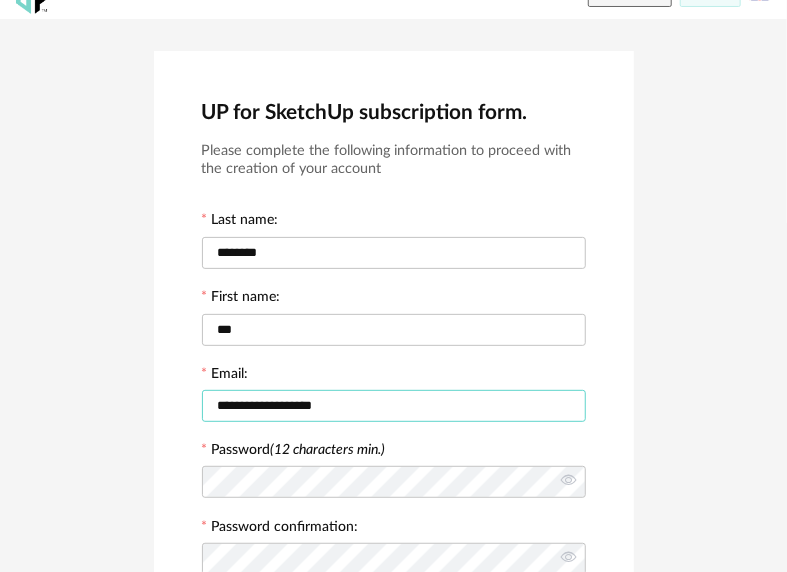drag, startPoint x: 374, startPoint y: 410, endPoint x: 166, endPoint y: 402, distance: 208.1538 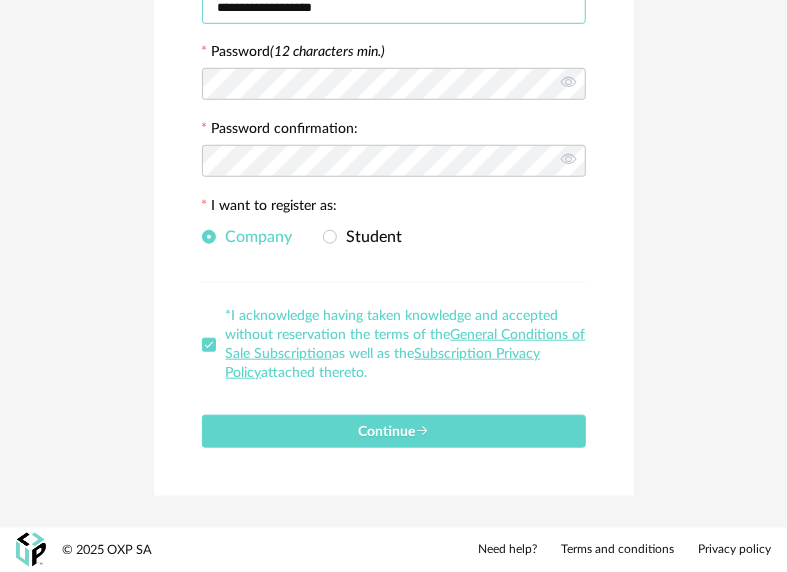scroll, scrollTop: 32, scrollLeft: 0, axis: vertical 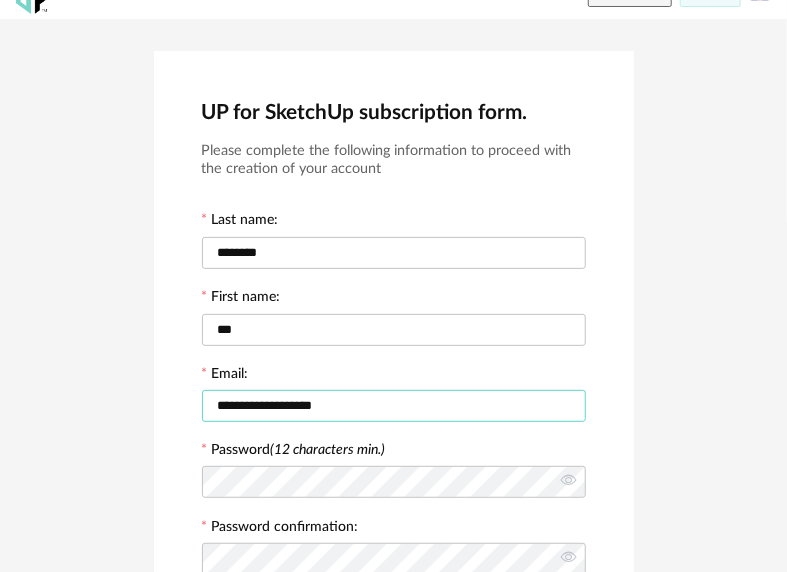 click on "**********" at bounding box center (394, 406) 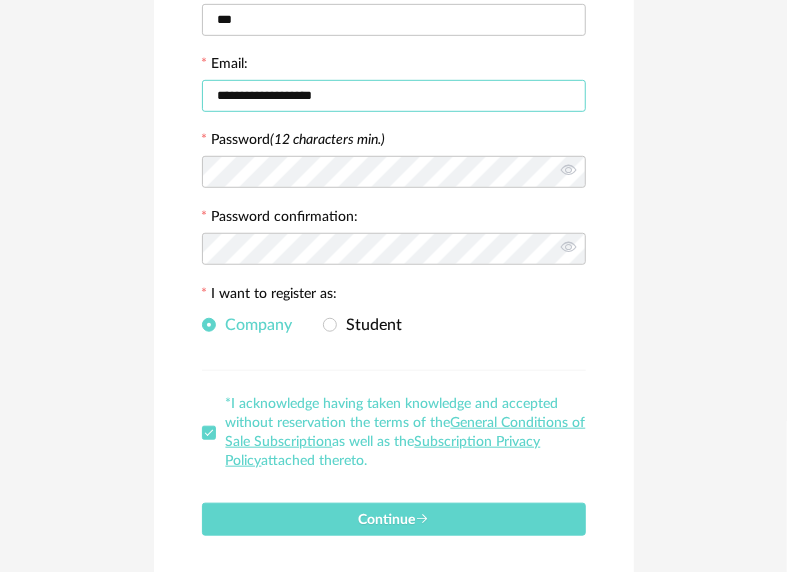 scroll, scrollTop: 432, scrollLeft: 0, axis: vertical 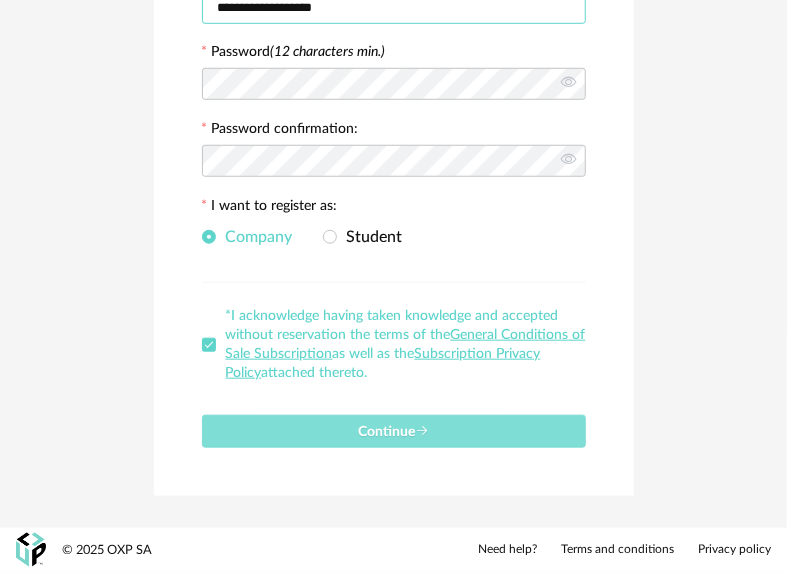 type on "**********" 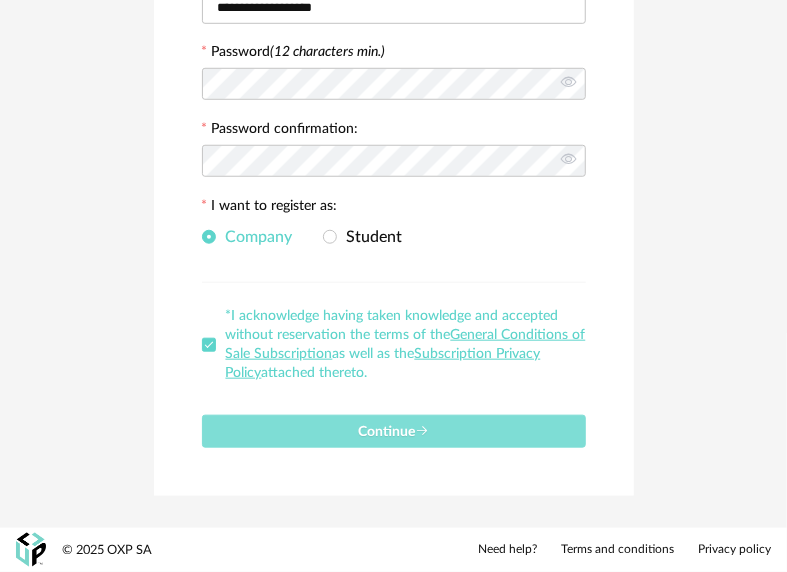 click on "Continue" at bounding box center [393, 432] 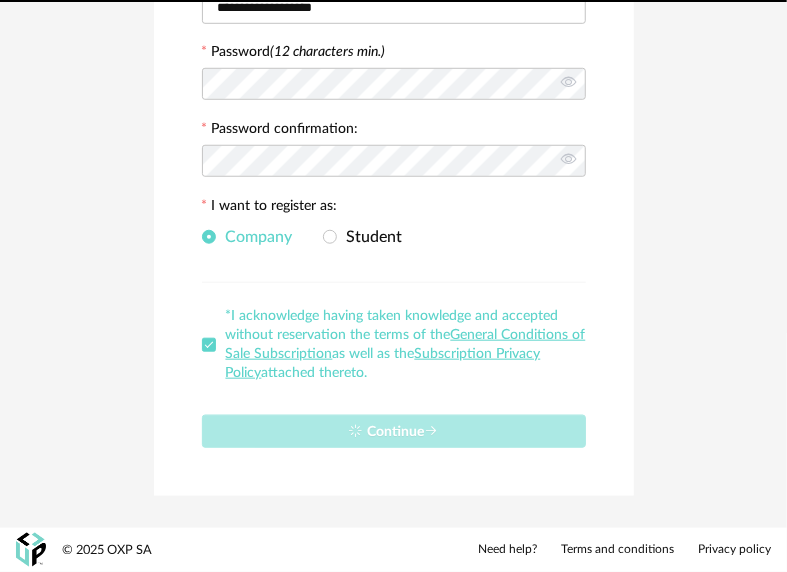 type 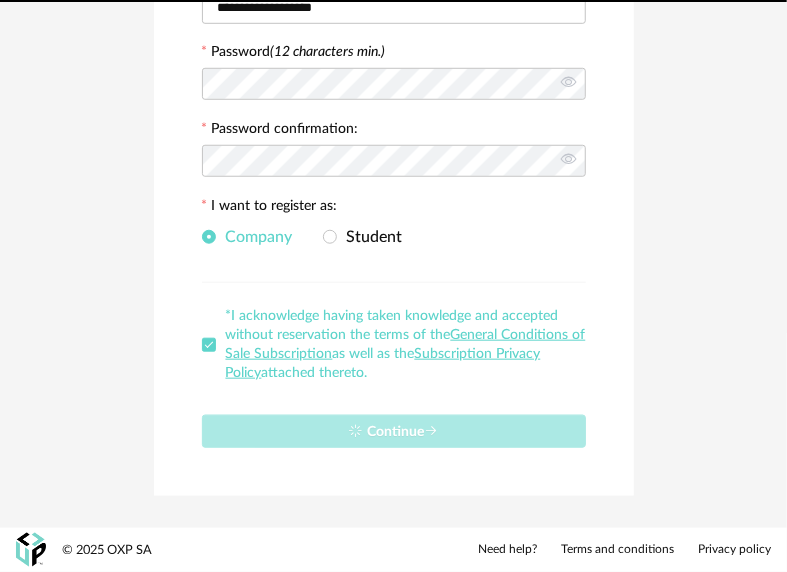 scroll, scrollTop: 0, scrollLeft: 0, axis: both 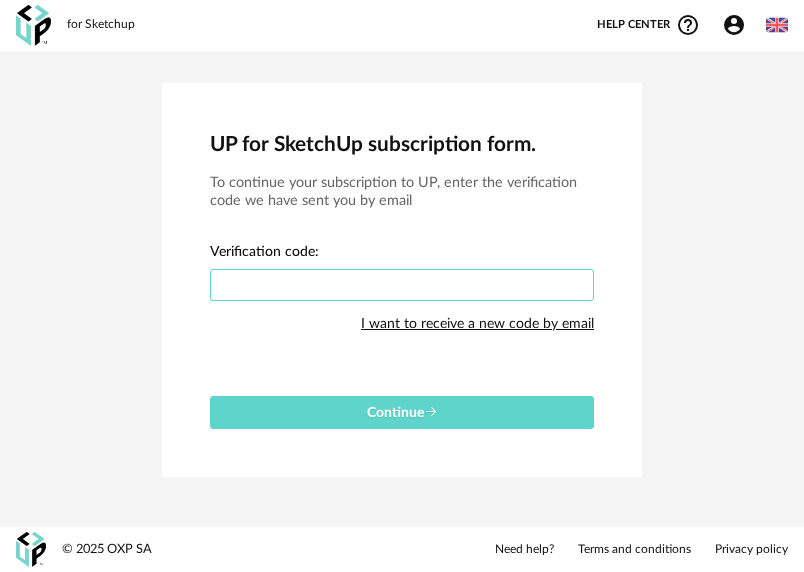 click at bounding box center [402, 285] 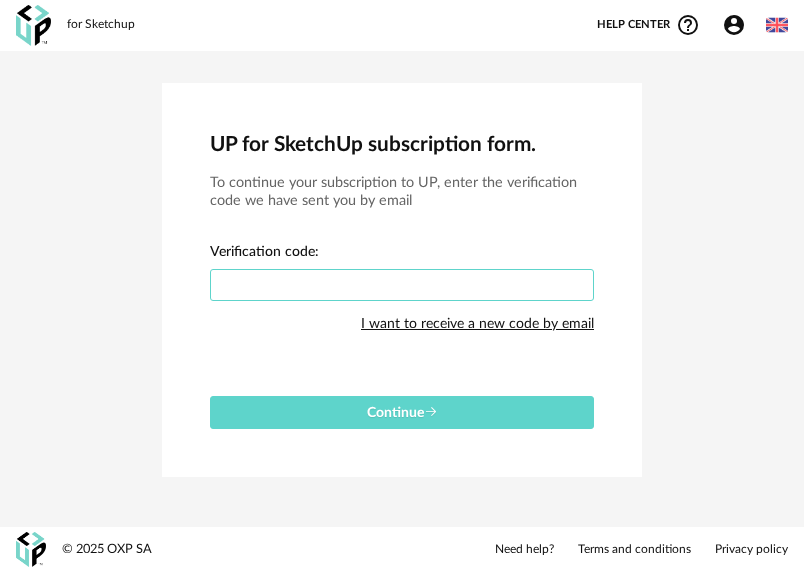 paste on "****" 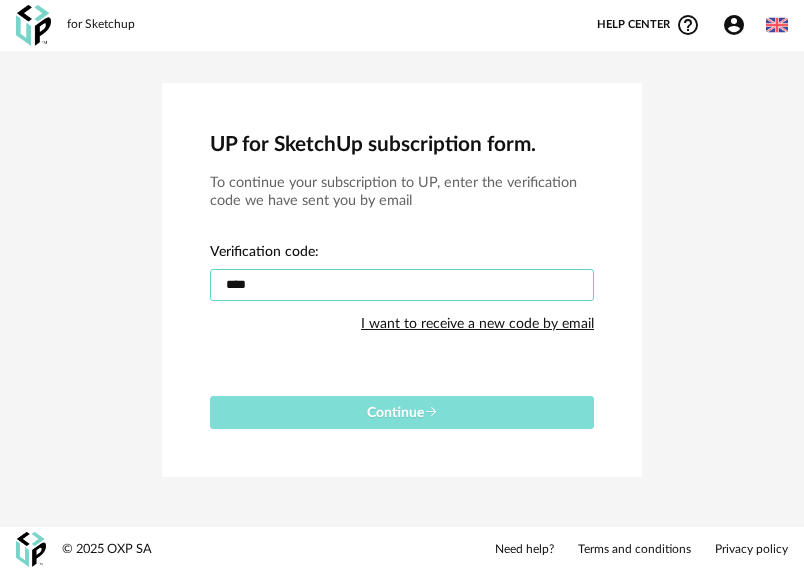 type on "****" 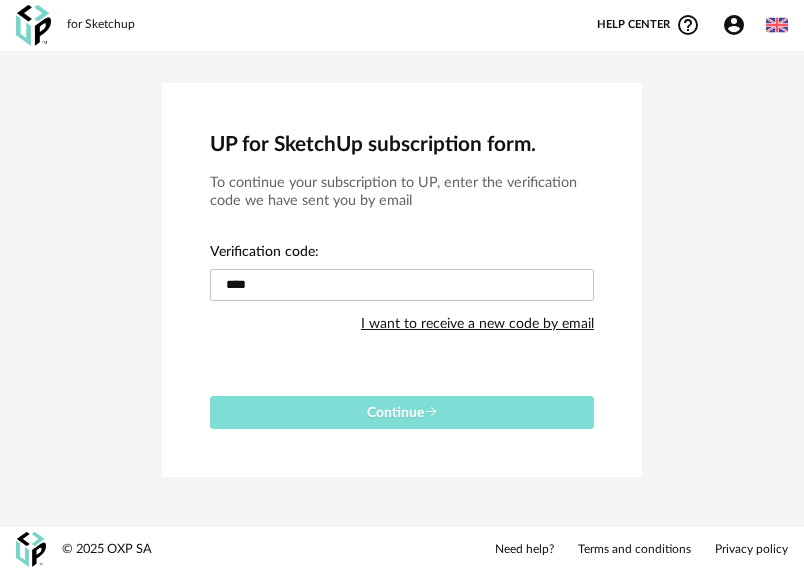 click on "Continue" at bounding box center [402, 413] 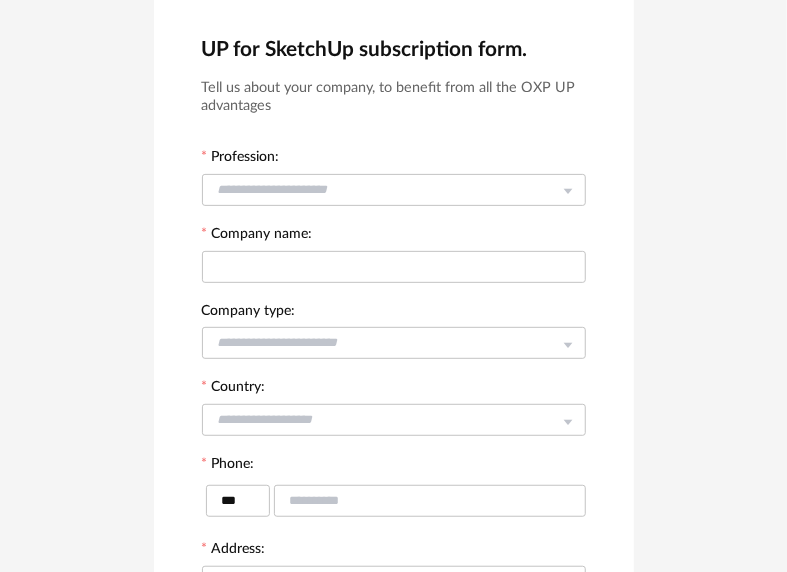 scroll, scrollTop: 0, scrollLeft: 0, axis: both 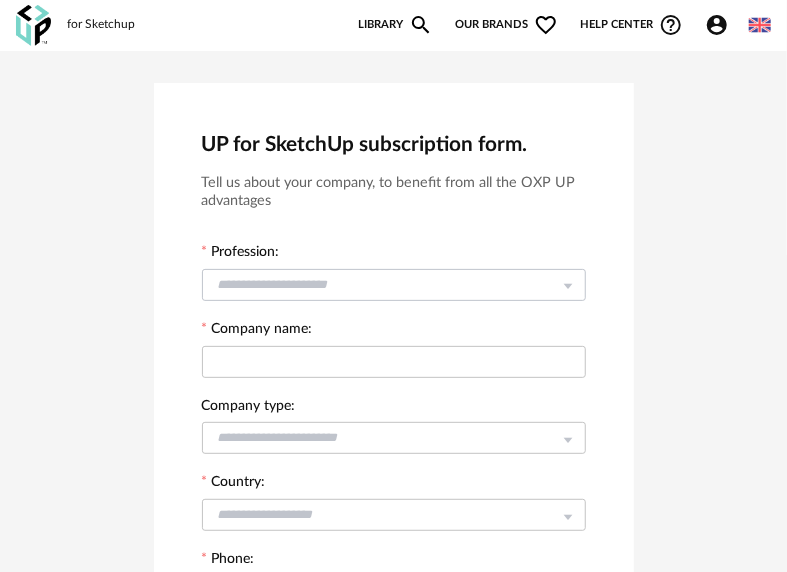 click at bounding box center (568, 284) 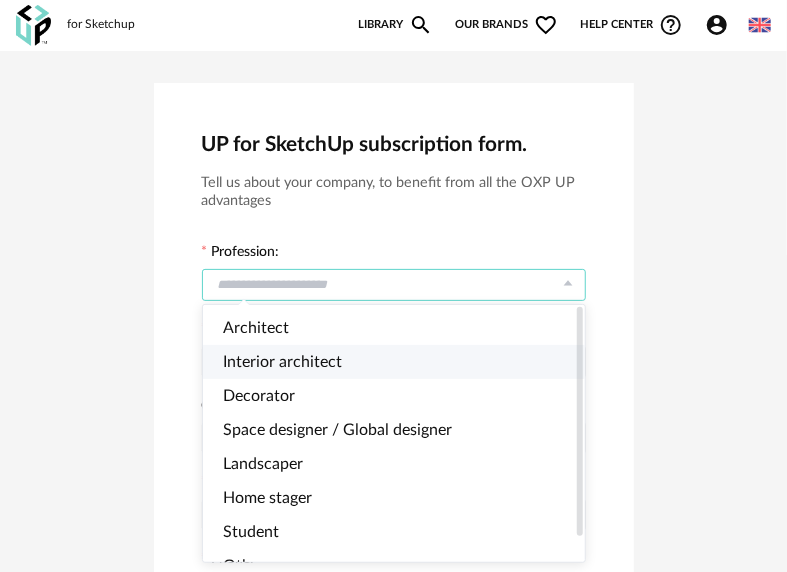 click on "Interior architect" at bounding box center [282, 362] 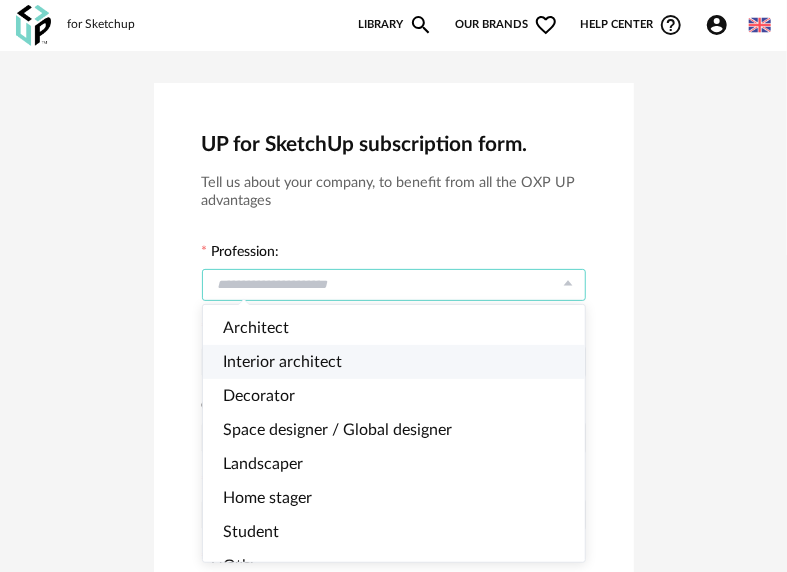 type on "**********" 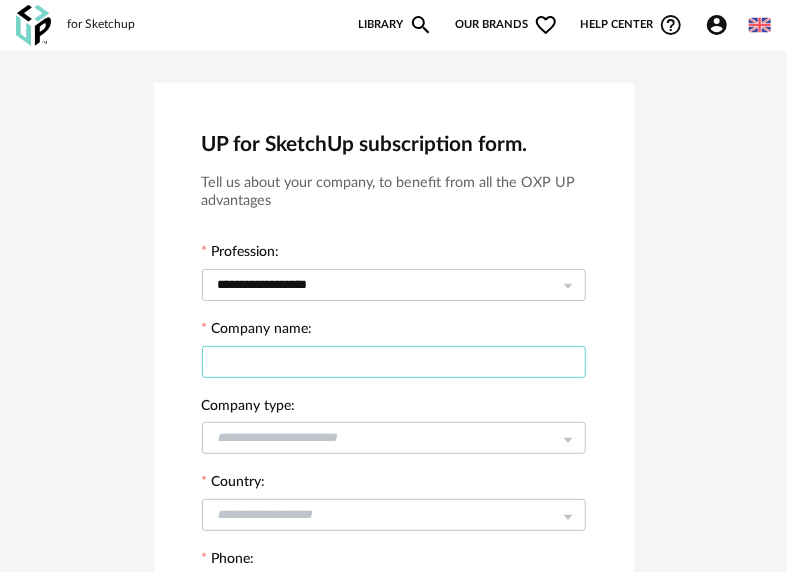 click at bounding box center (394, 362) 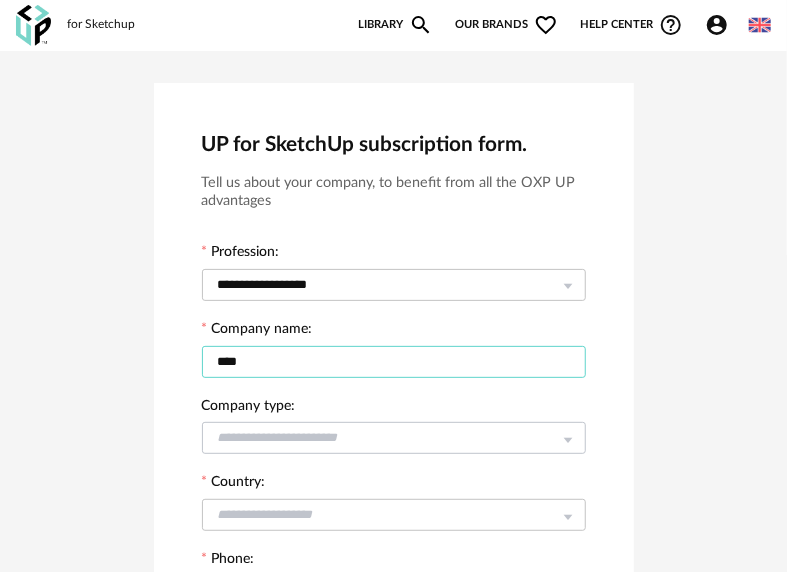 type on "****" 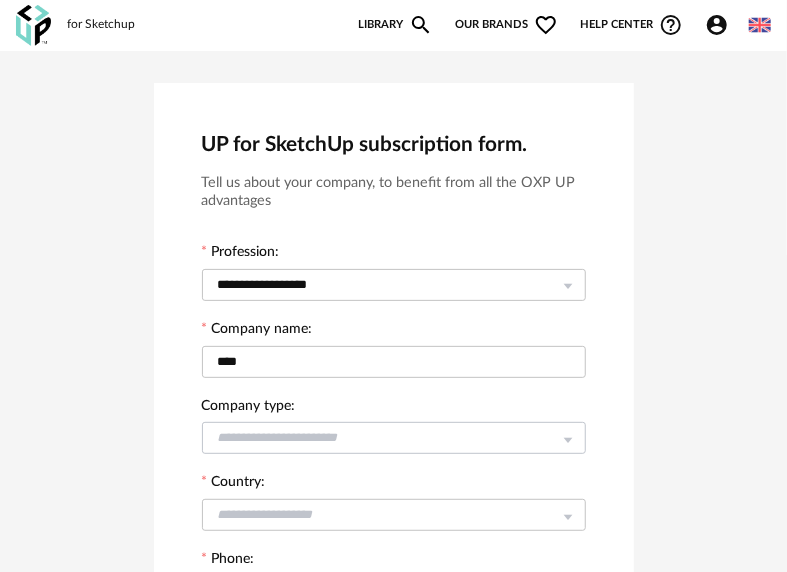 click at bounding box center (568, 438) 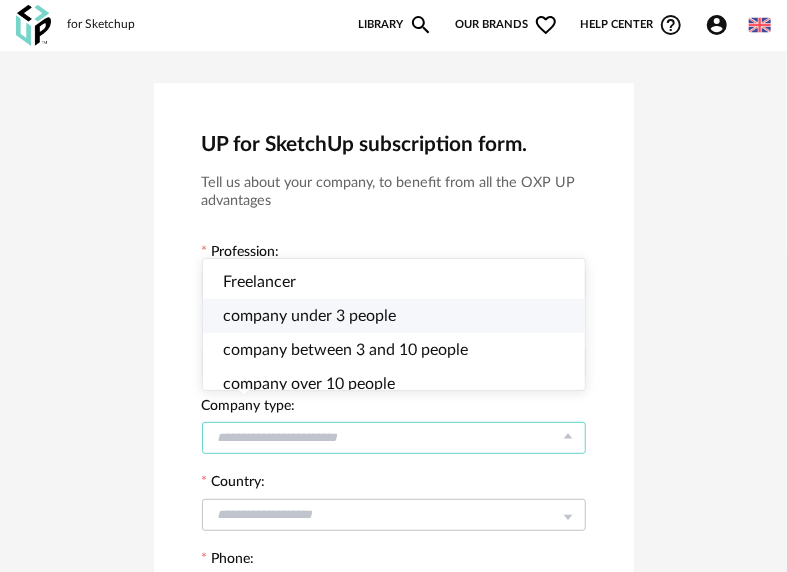 click on "company under 3 people" at bounding box center [309, 316] 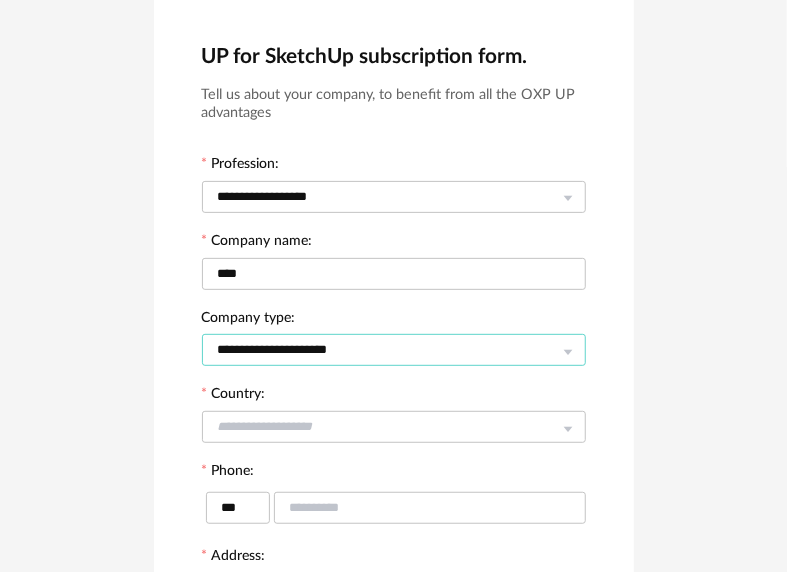 scroll, scrollTop: 0, scrollLeft: 0, axis: both 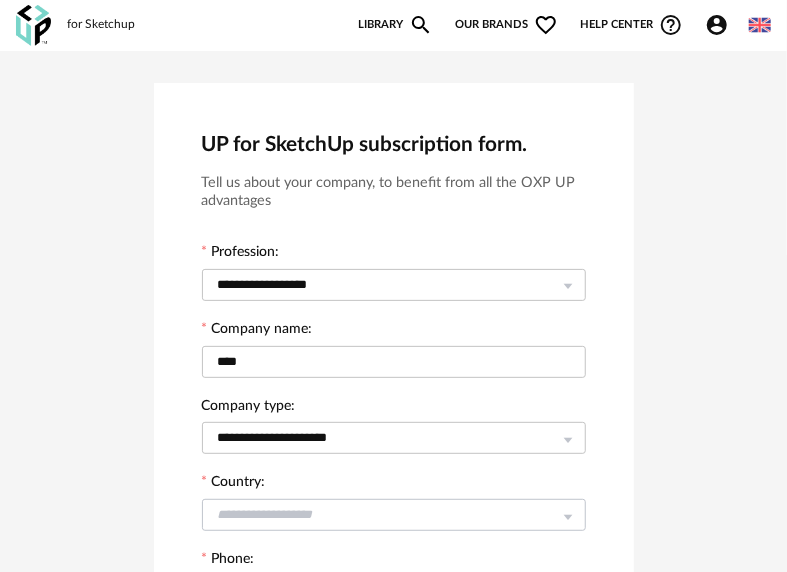 click at bounding box center [568, 515] 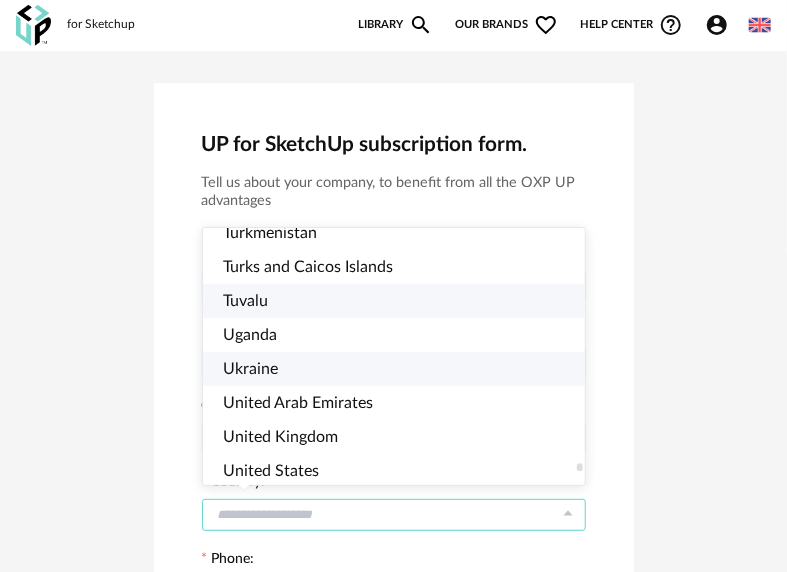 scroll, scrollTop: 7982, scrollLeft: 0, axis: vertical 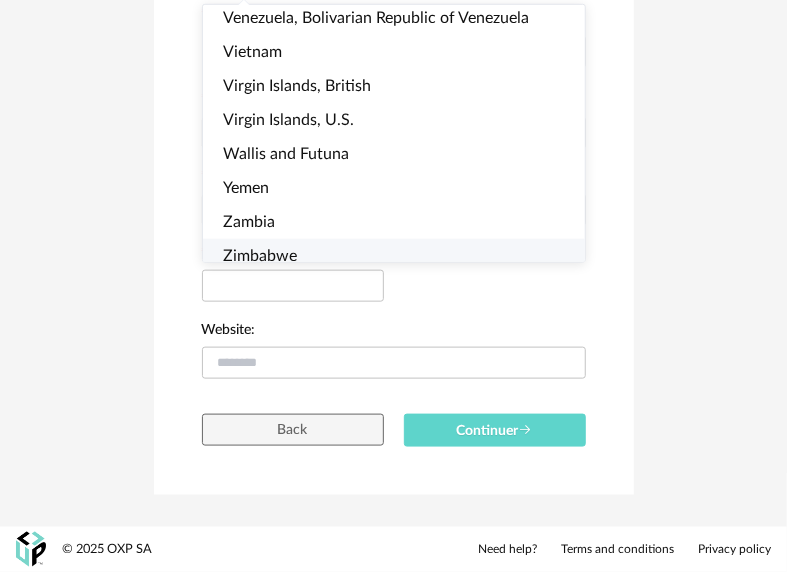 click on "UP for SketchUp subscription form.       Tell us about your company, to benefit from all the OXP UP advantages   Profession: [PROFESSION]     Company name: [COMPANY]   Company type: [COMPANY_TYPE]   Country:   Phone: [PHONE]     Address:   City:   Zip code:   Website:
Back
Continuer" at bounding box center (394, 17) 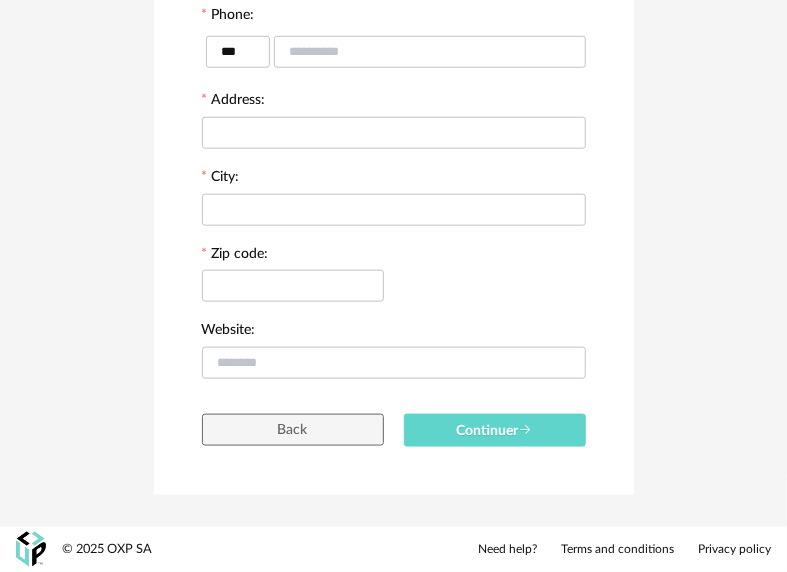 scroll, scrollTop: 148, scrollLeft: 0, axis: vertical 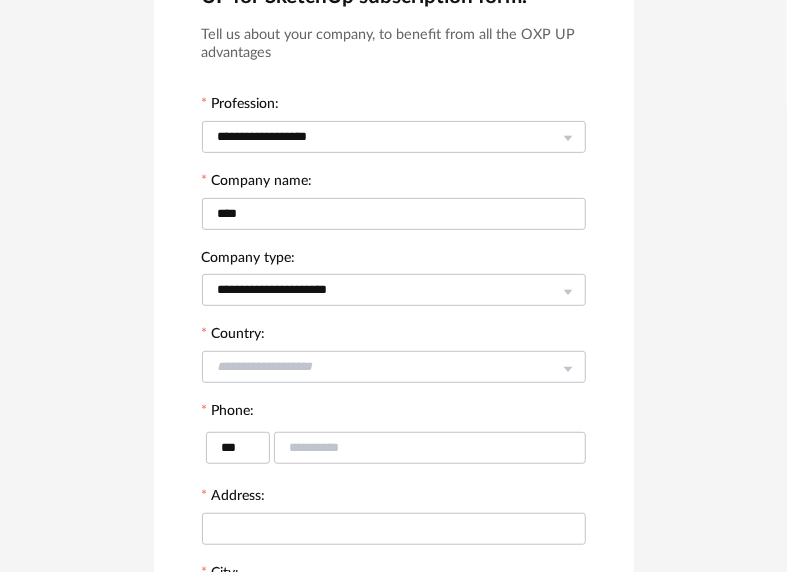 click at bounding box center [568, 367] 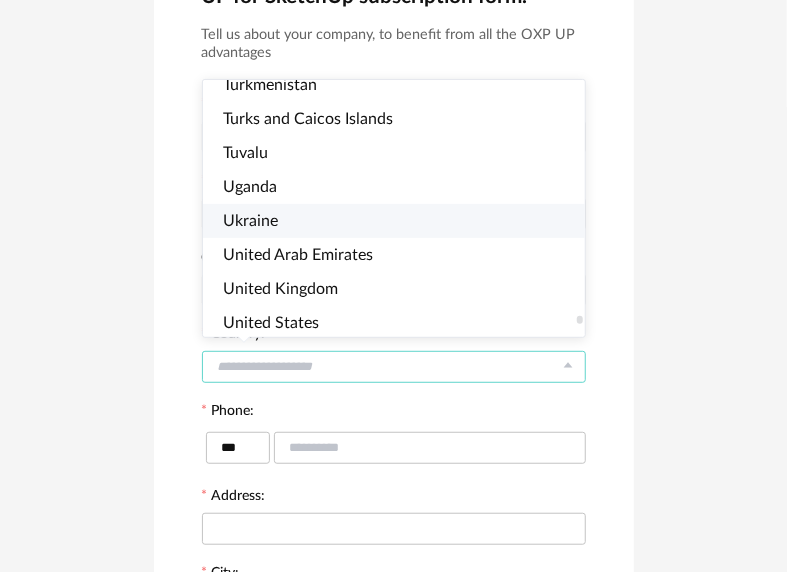 scroll, scrollTop: 7982, scrollLeft: 0, axis: vertical 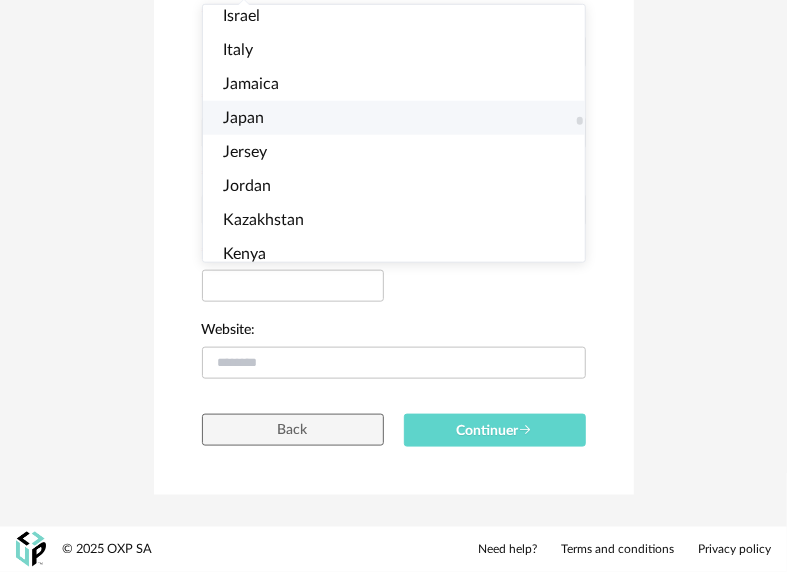 click on "Japan" at bounding box center (243, 118) 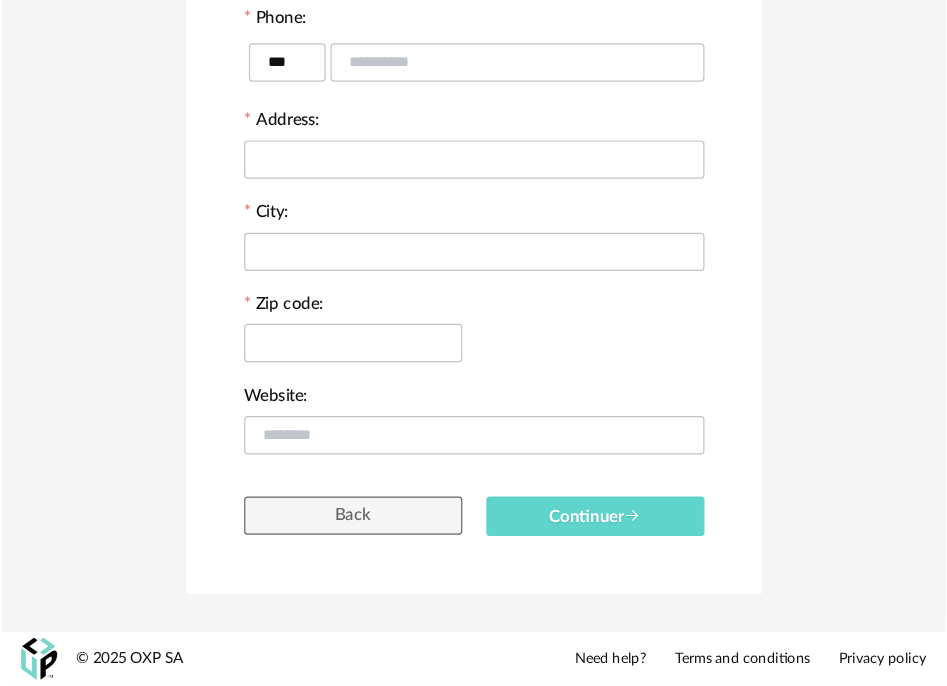 scroll, scrollTop: 148, scrollLeft: 0, axis: vertical 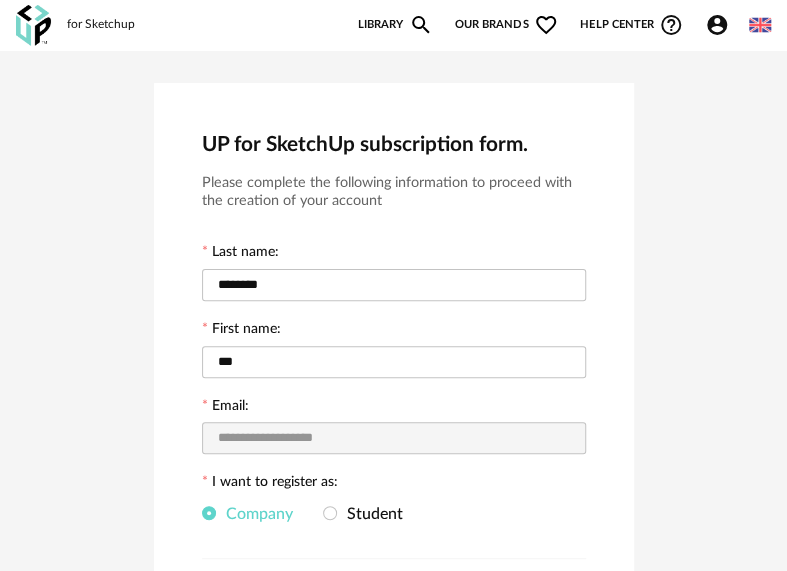 click on "Our brands Heart Outline icon" at bounding box center [506, 25] 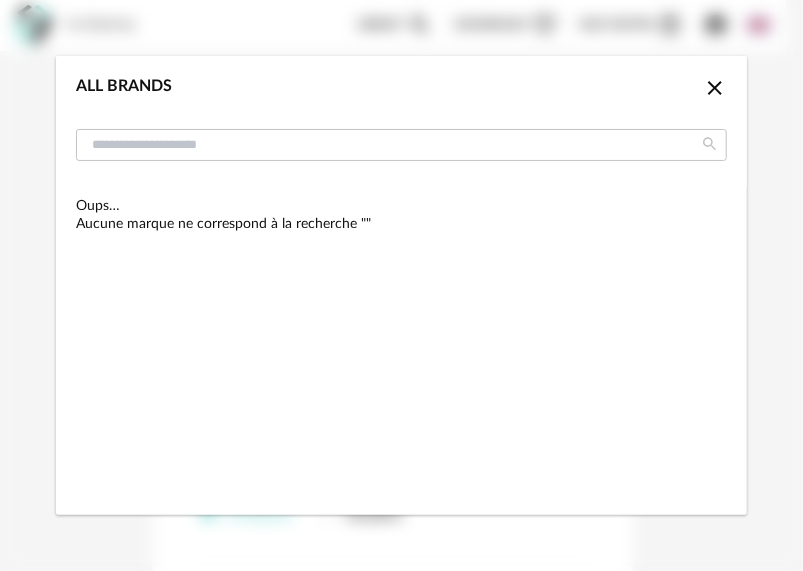click on "Close icon" 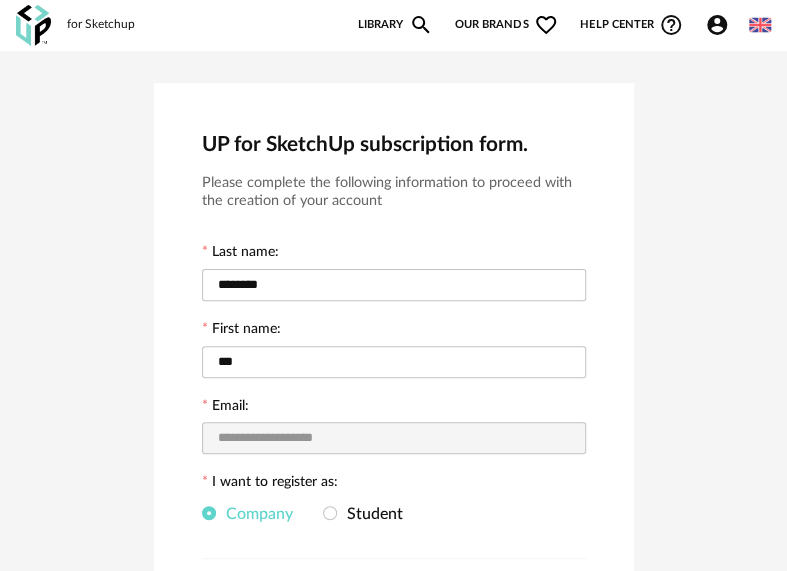 click on "Library Magnify icon" at bounding box center (395, 25) 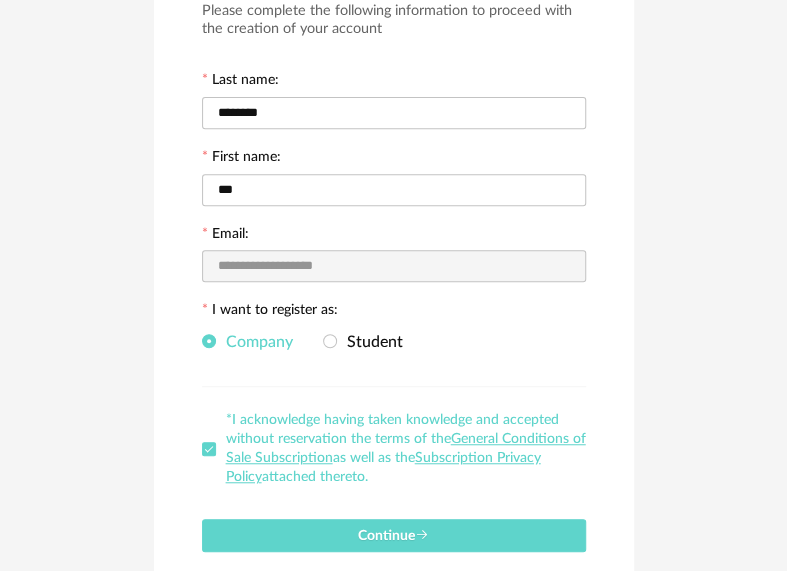 scroll, scrollTop: 278, scrollLeft: 0, axis: vertical 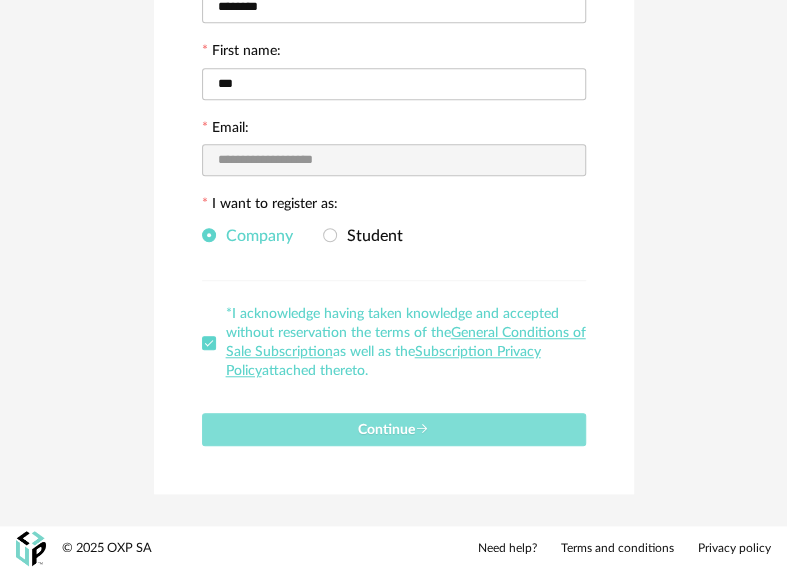 click on "Continue" at bounding box center [393, 430] 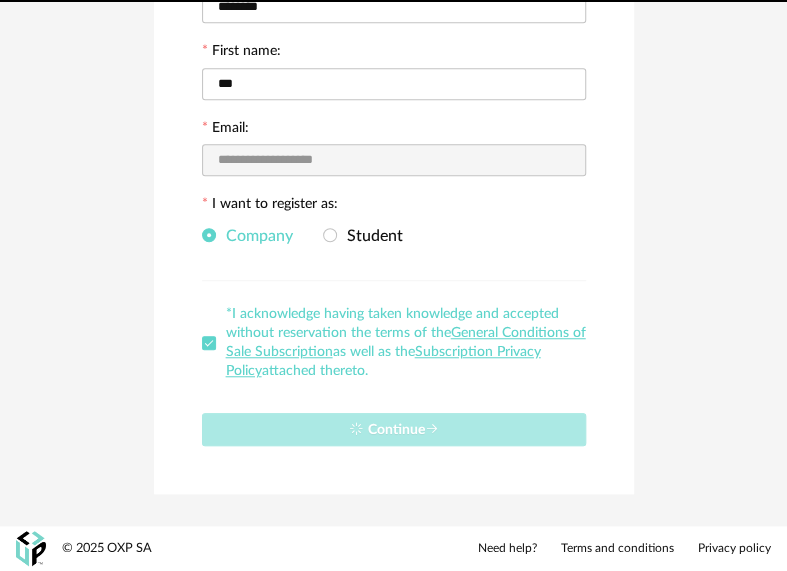 type 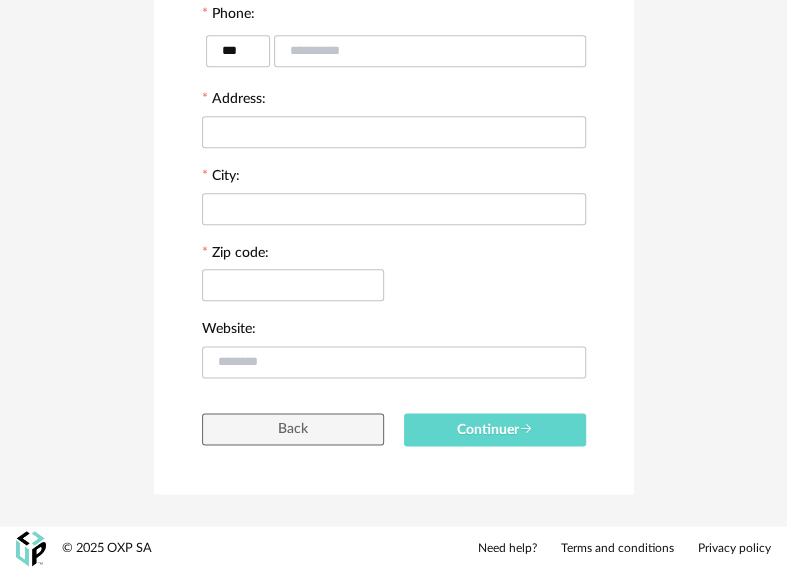 scroll, scrollTop: 148, scrollLeft: 0, axis: vertical 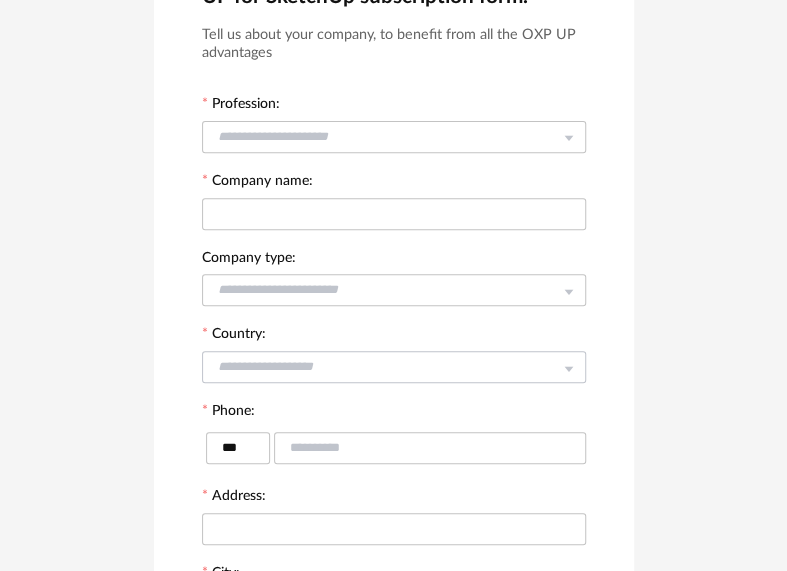 click at bounding box center (568, 367) 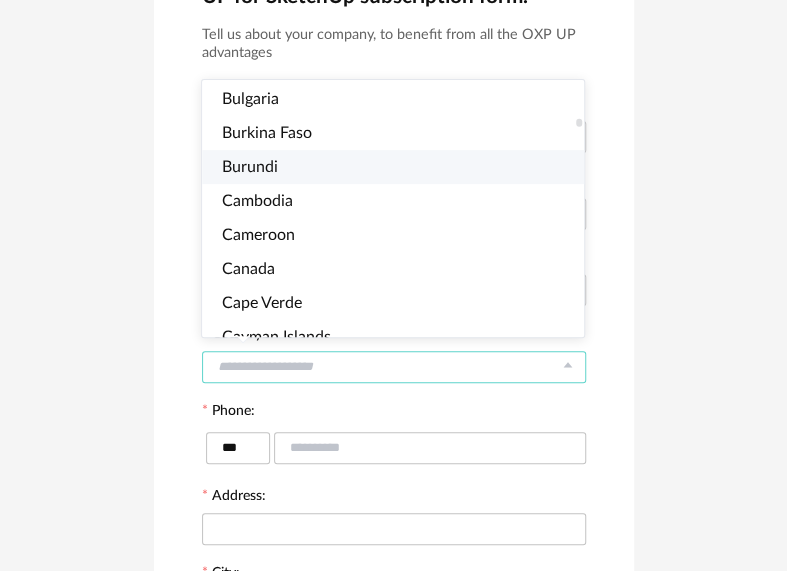 scroll, scrollTop: 1594, scrollLeft: 0, axis: vertical 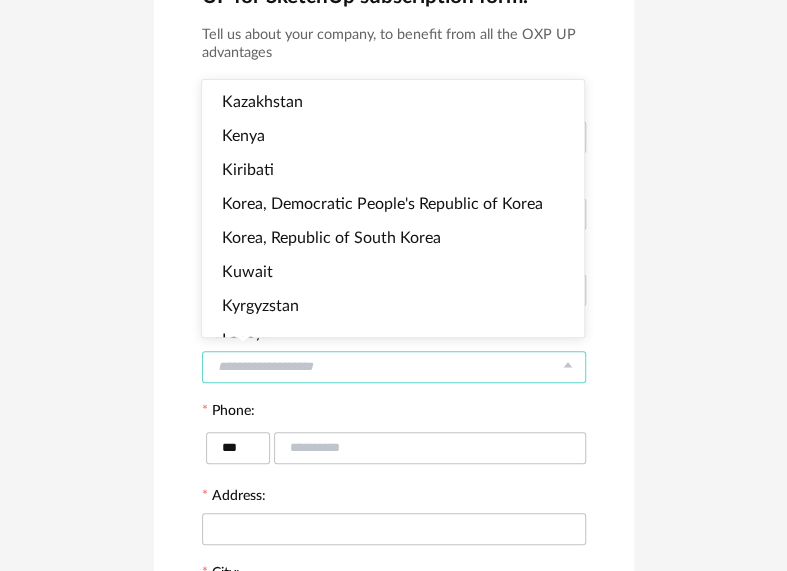 drag, startPoint x: 580, startPoint y: 133, endPoint x: 587, endPoint y: 200, distance: 67.36468 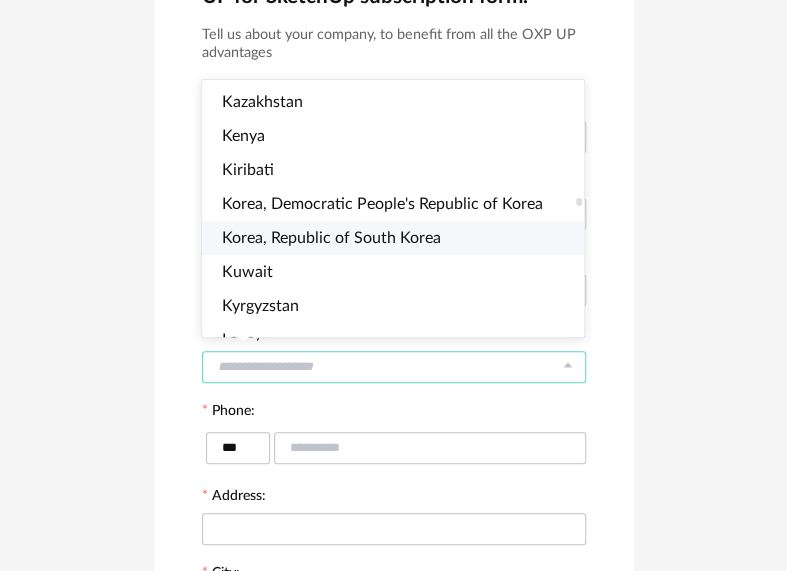 click on "Korea, Republic of South Korea" at bounding box center (331, 238) 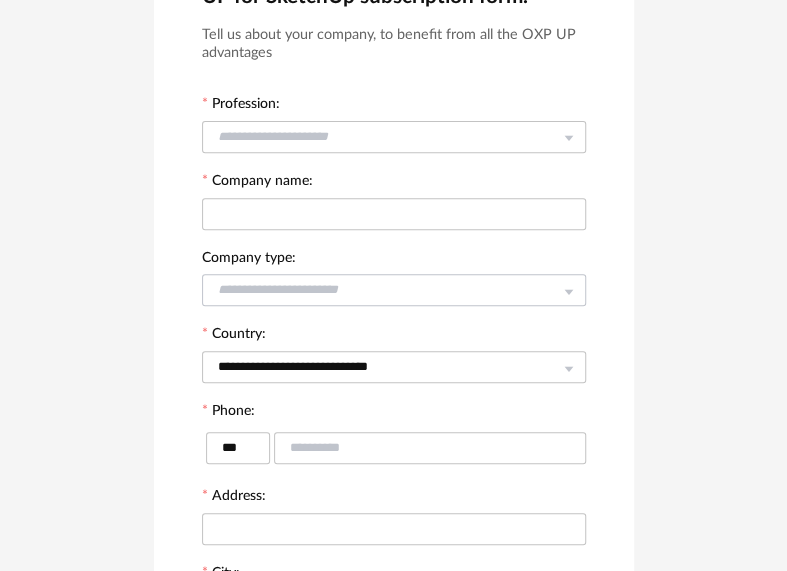 click at bounding box center (568, 290) 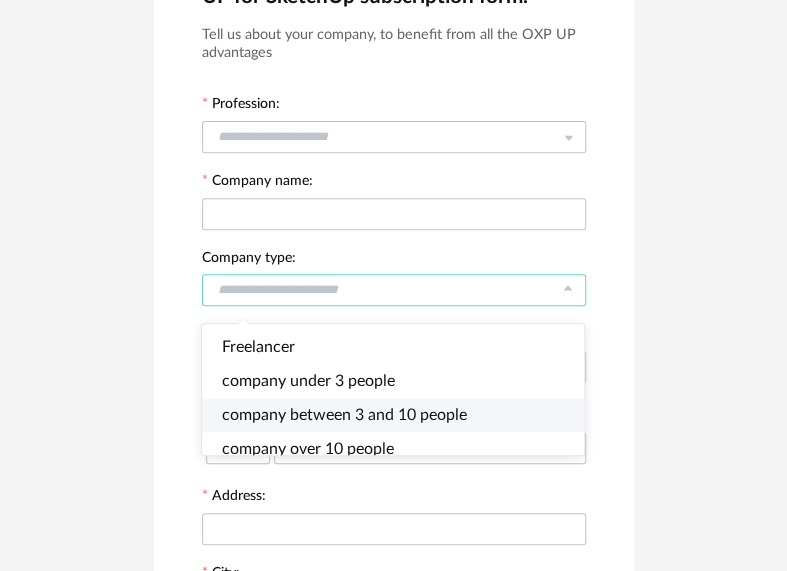 click on "company between 3 and 10 people" at bounding box center [344, 415] 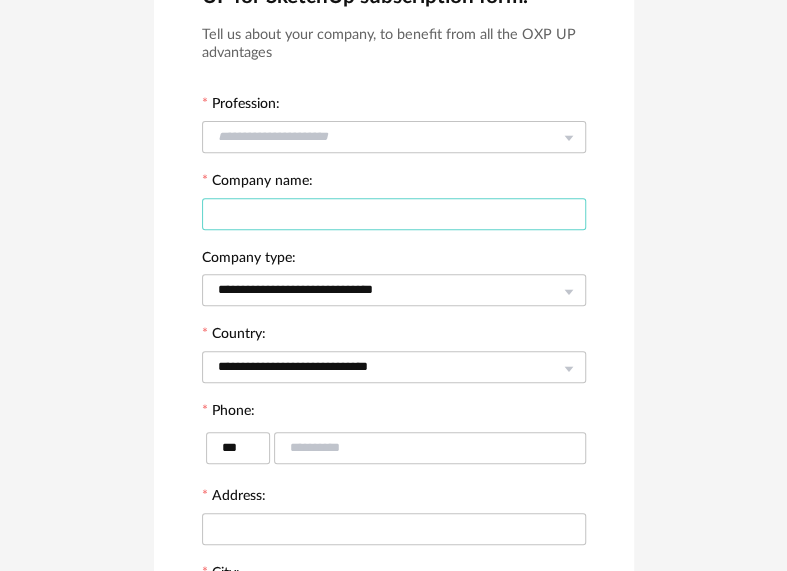 click at bounding box center [394, 214] 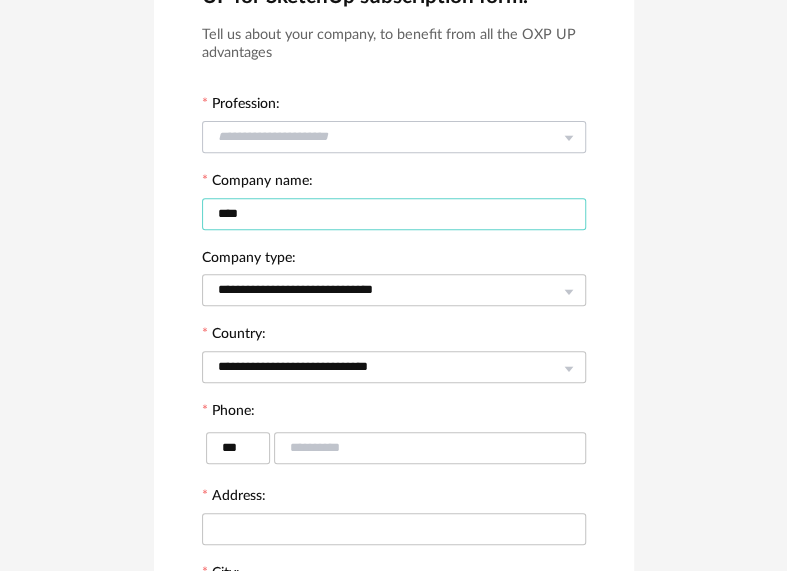 type on "****" 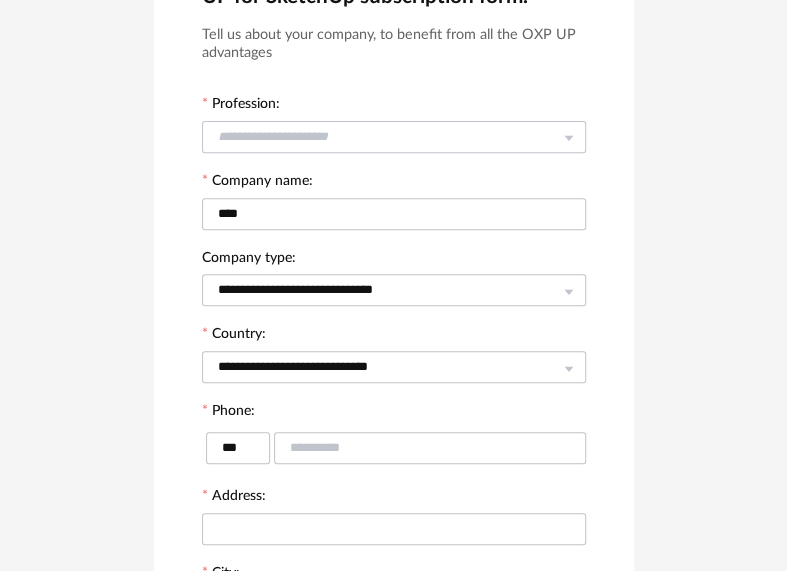 click at bounding box center (568, 136) 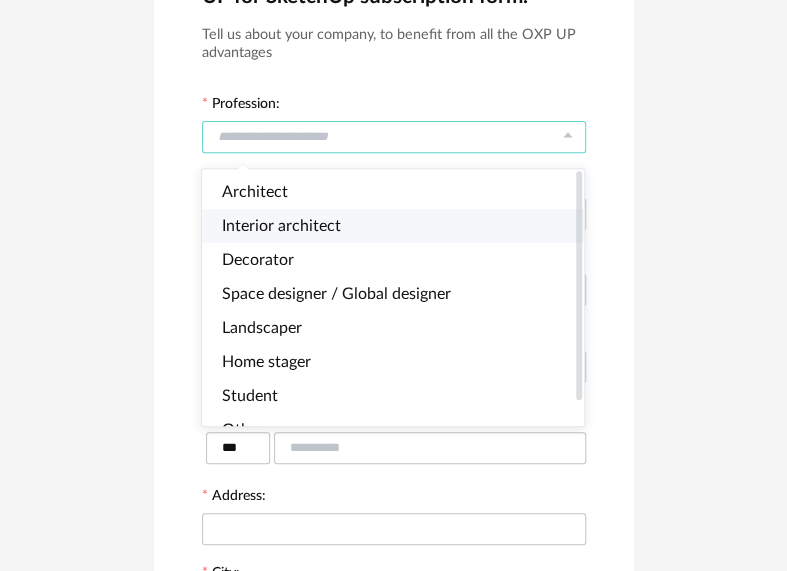 click on "Interior architect" at bounding box center (281, 226) 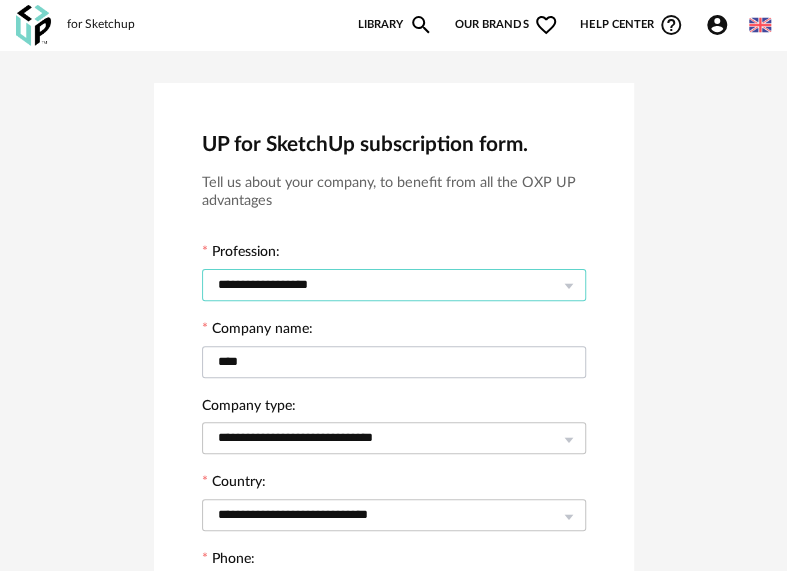 scroll, scrollTop: 400, scrollLeft: 0, axis: vertical 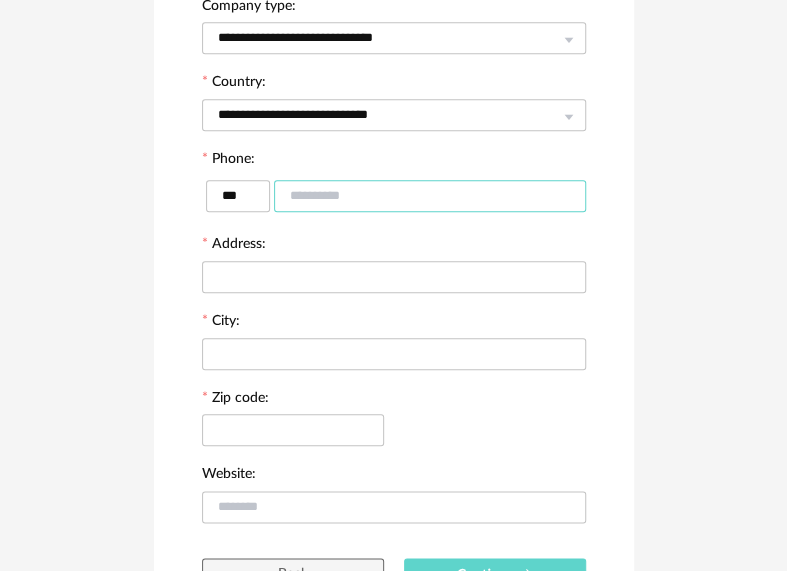click at bounding box center (430, 196) 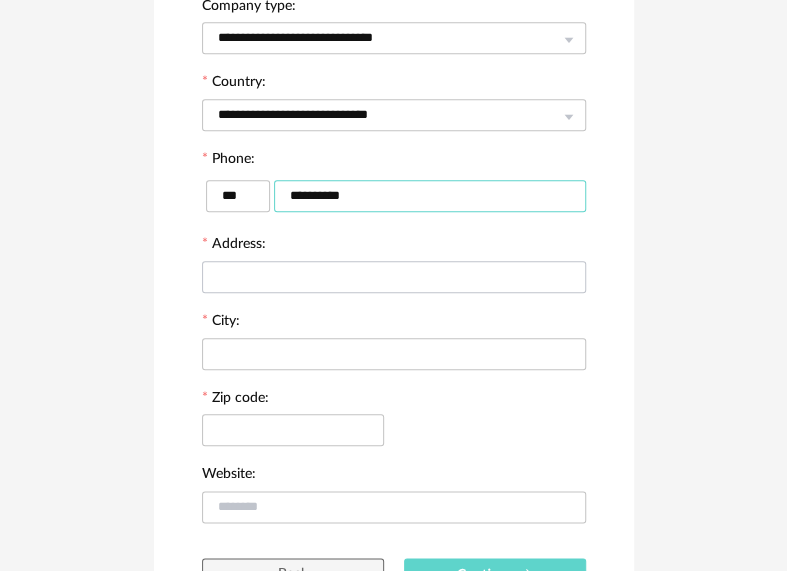 type on "**********" 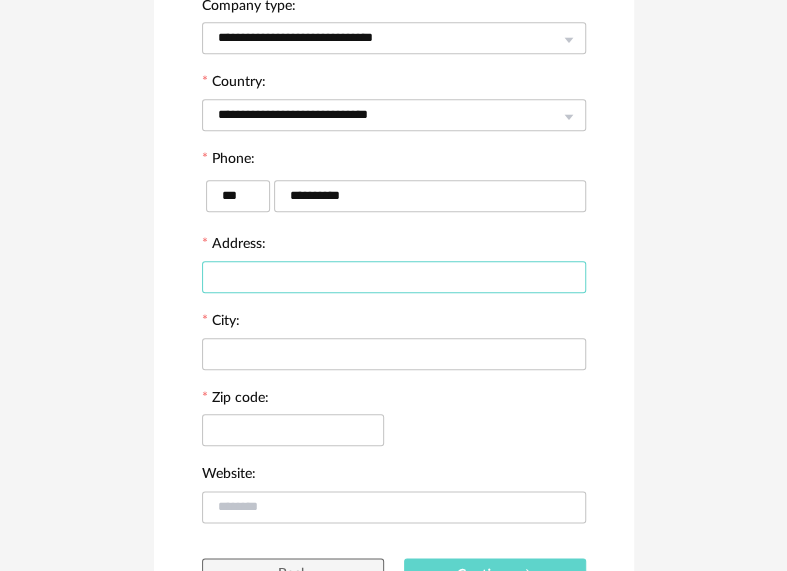 click at bounding box center (394, 277) 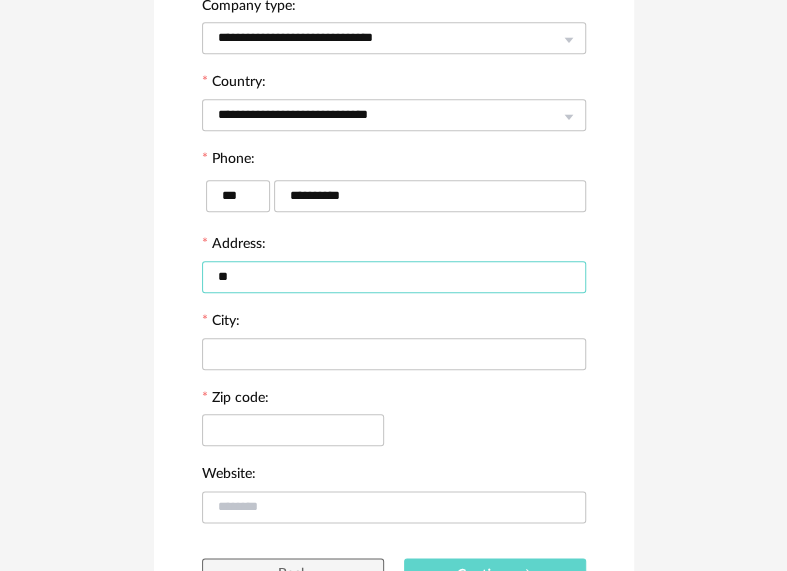 type on "*" 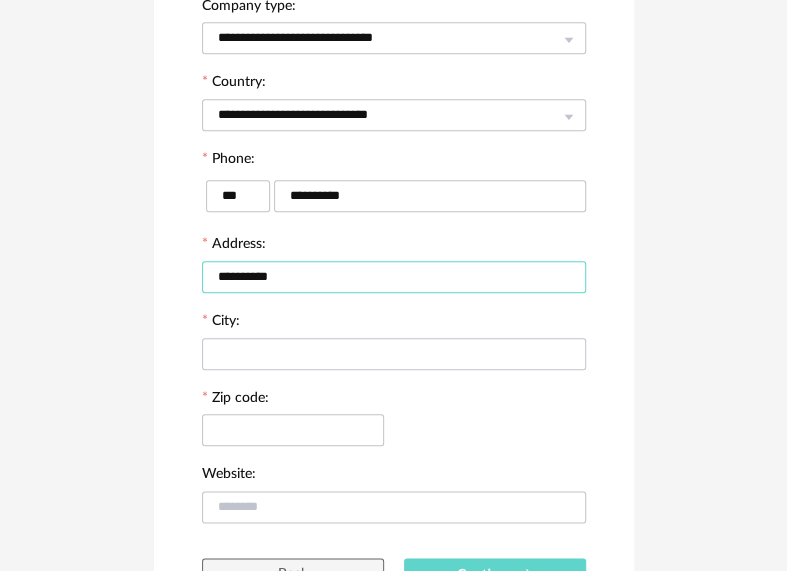 type on "**********" 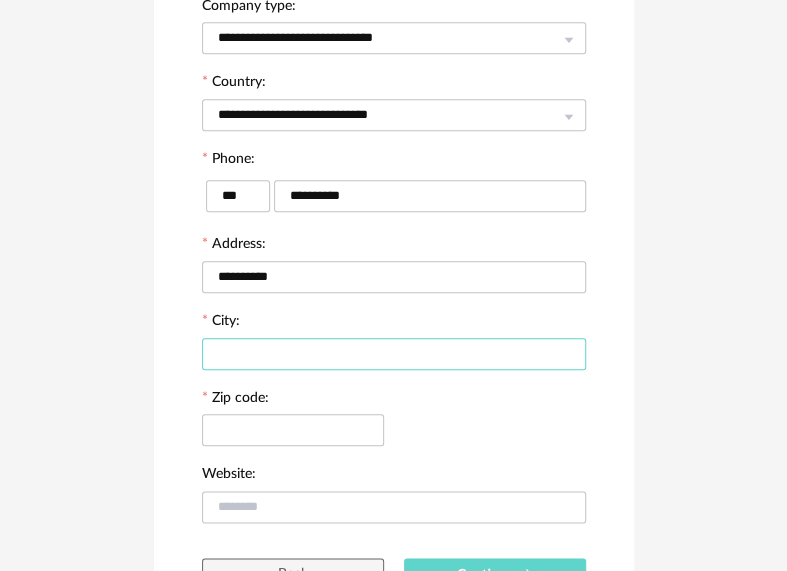 click at bounding box center (394, 354) 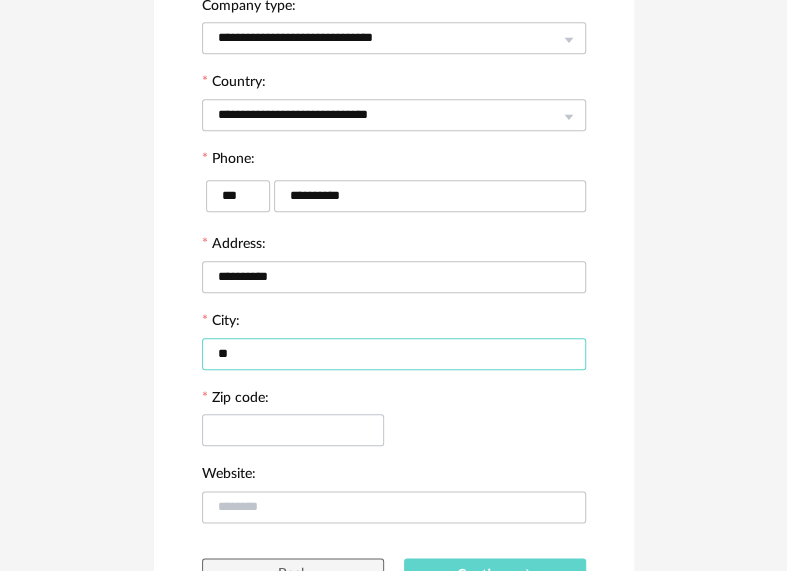 type on "**" 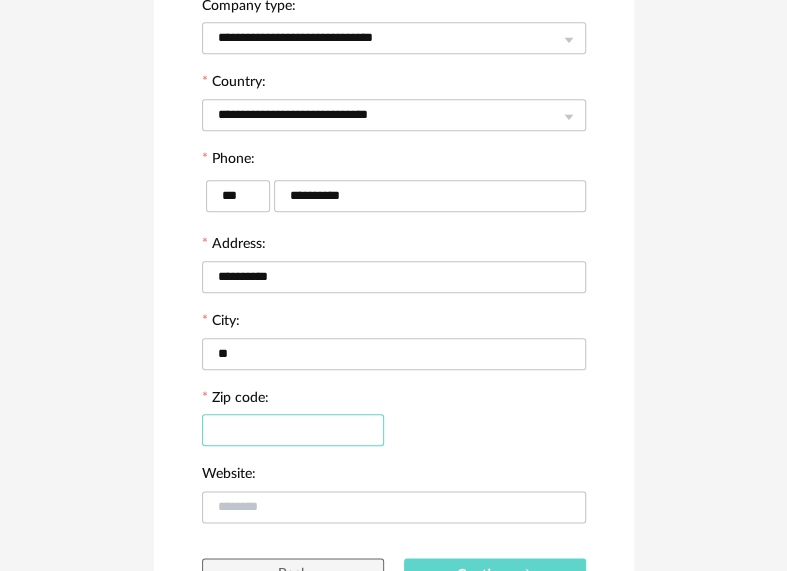 click at bounding box center (293, 430) 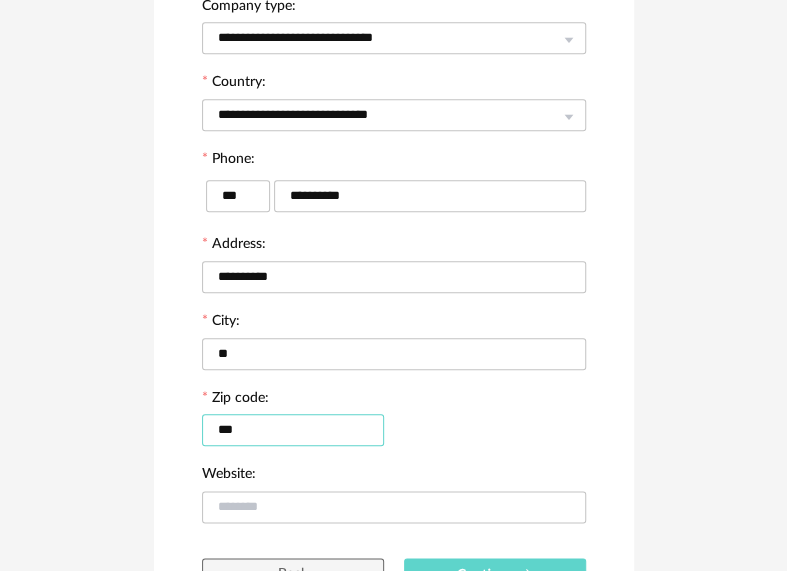scroll, scrollTop: 548, scrollLeft: 0, axis: vertical 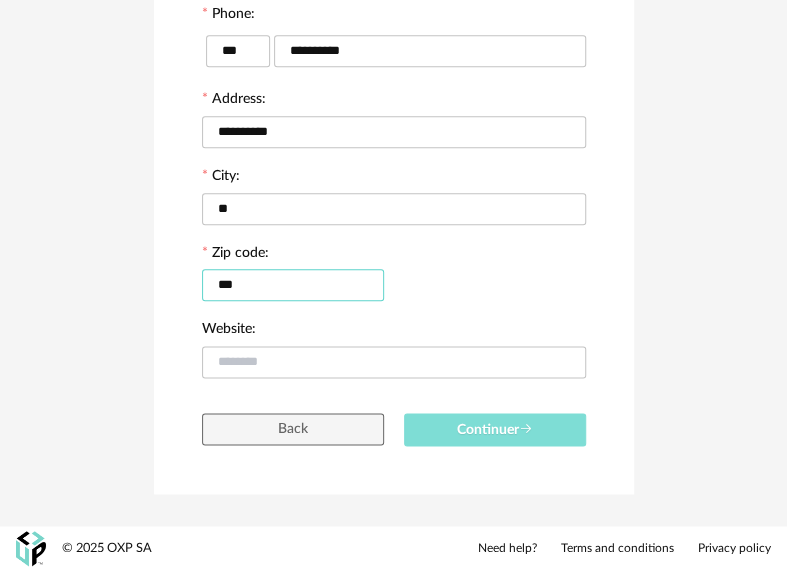 type on "***" 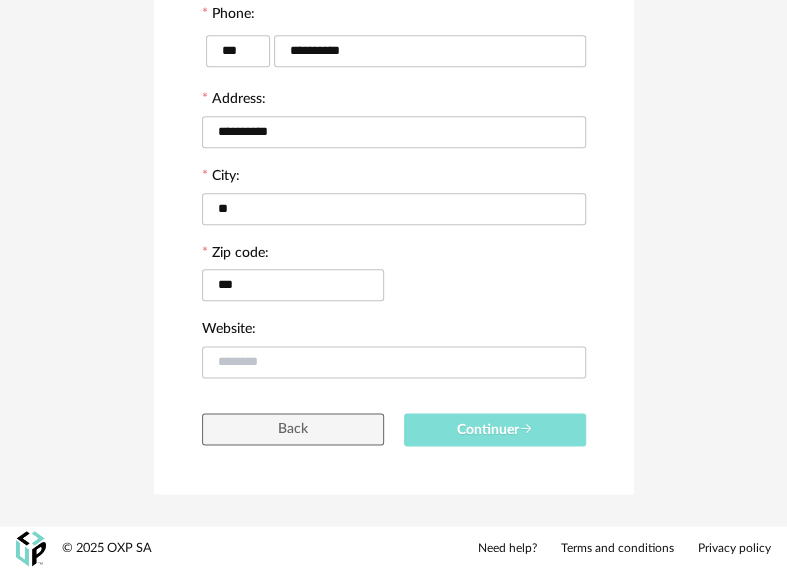 click on "Continuer" at bounding box center (495, 430) 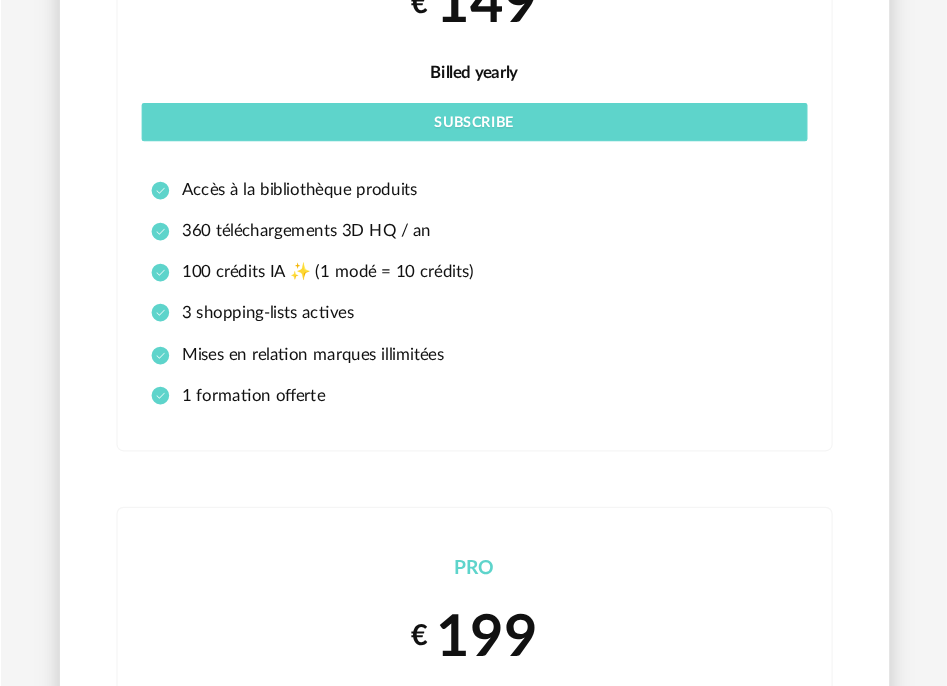 scroll, scrollTop: 0, scrollLeft: 0, axis: both 